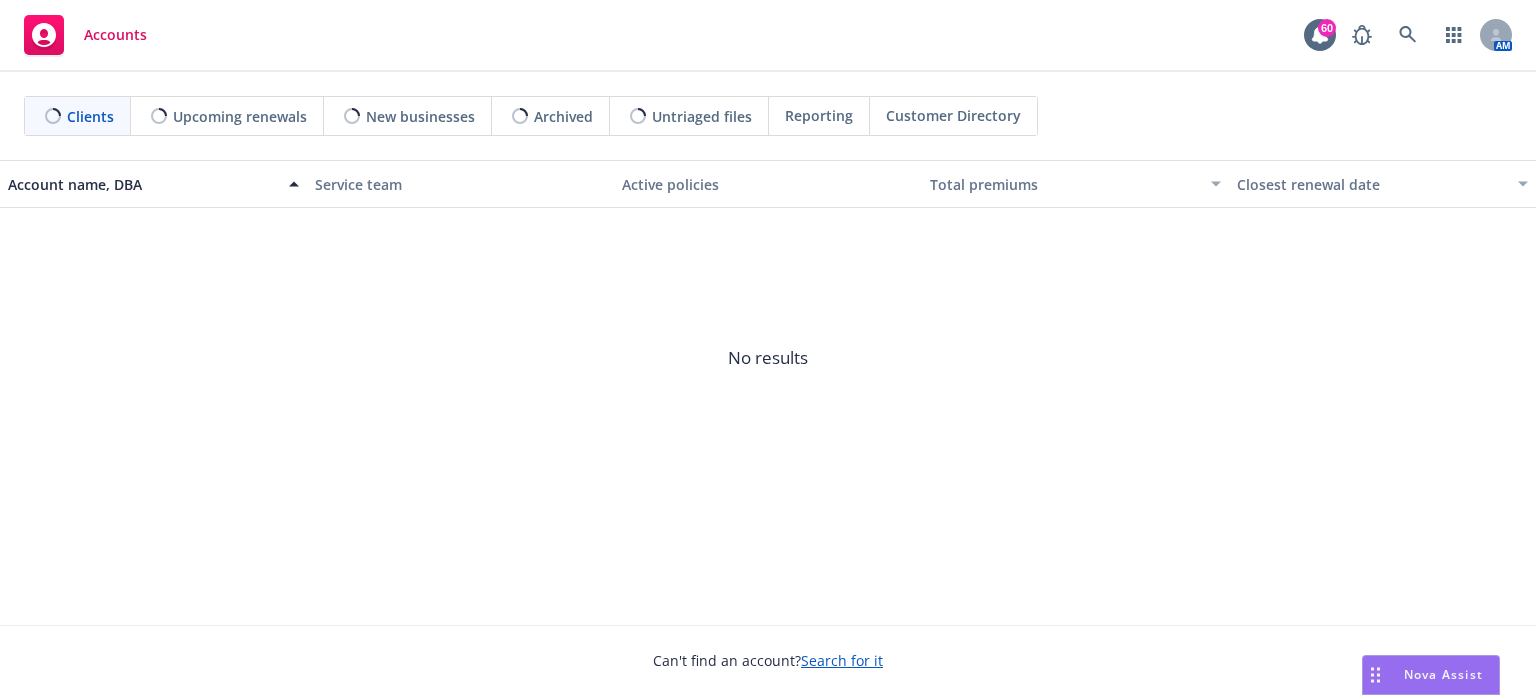 scroll, scrollTop: 0, scrollLeft: 0, axis: both 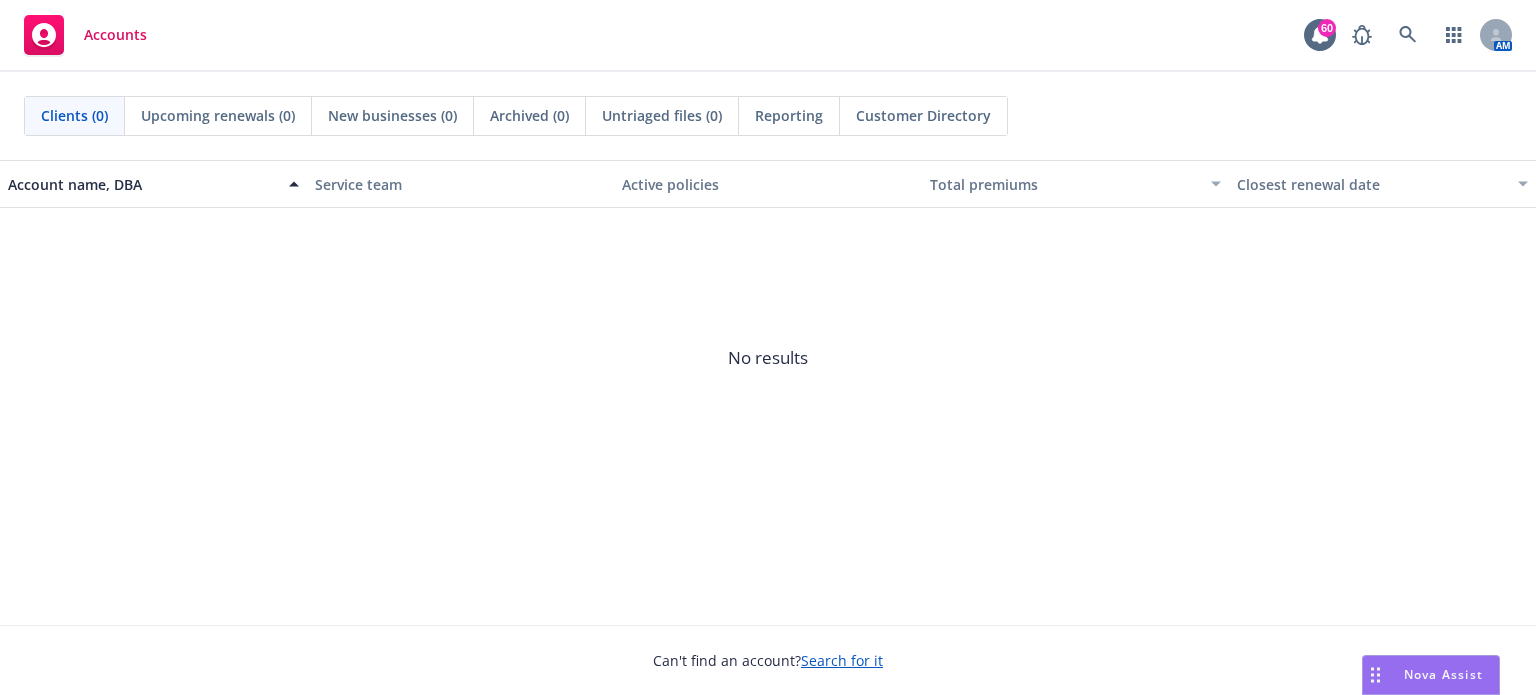 click on "Nova Assist" at bounding box center (1431, 675) 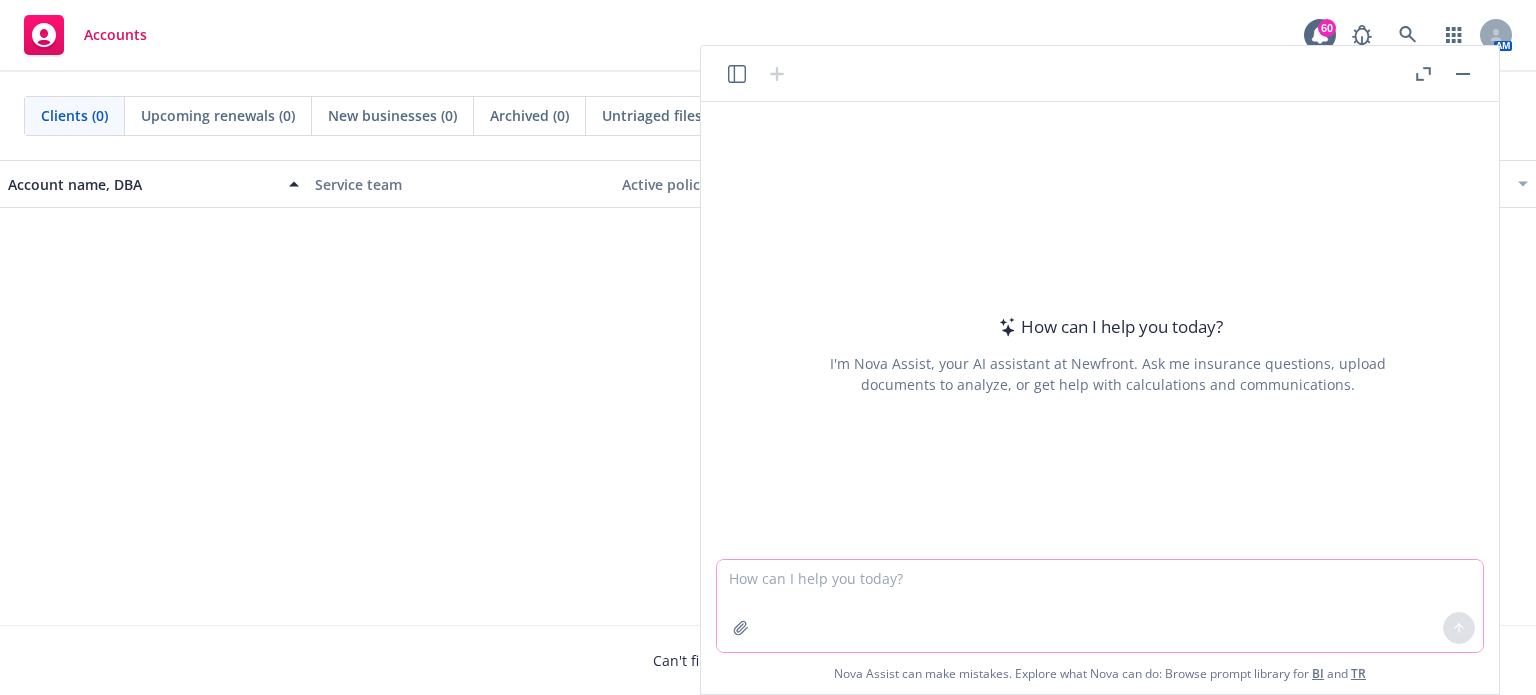 click at bounding box center [1100, 606] 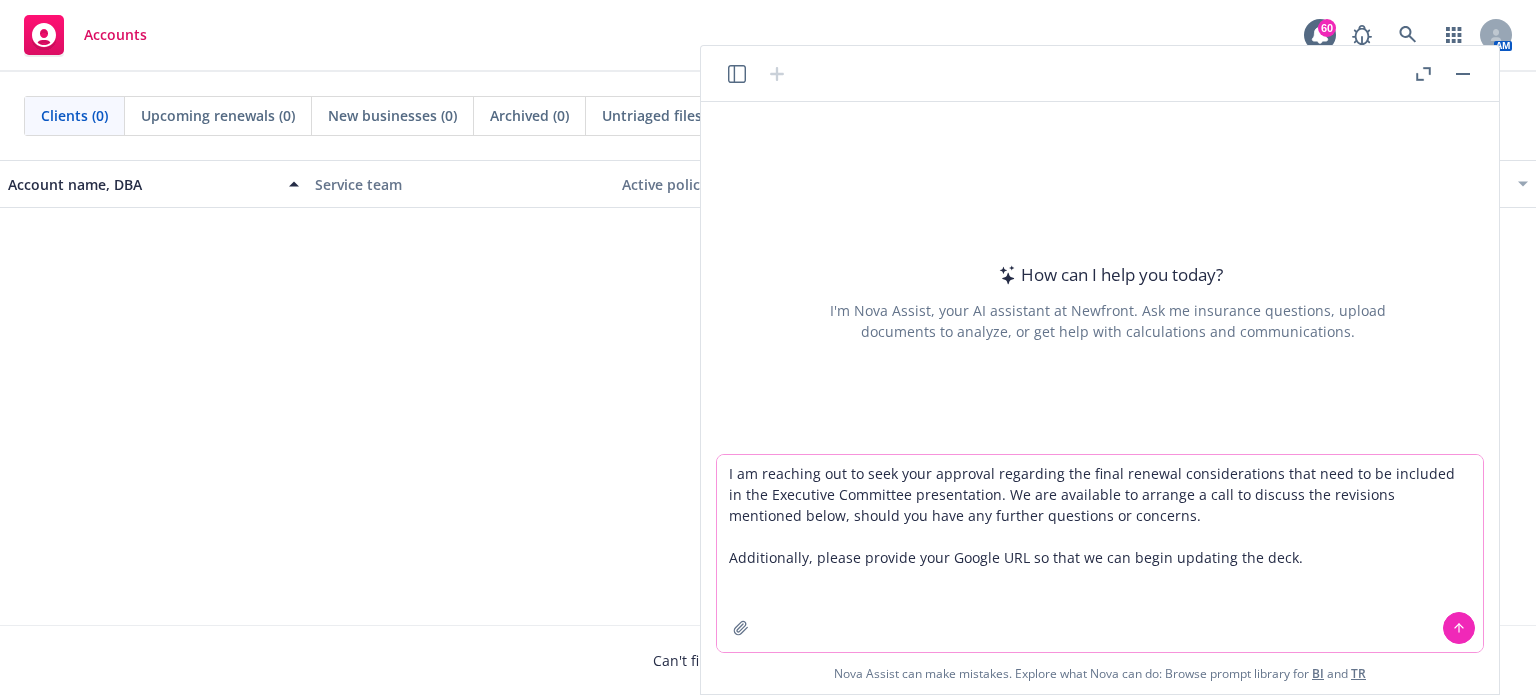 type on "I am reaching out to seek your approval regarding the final renewal considerations that need to be included in the Executive Committee presentation. We are available to arrange a call to discuss the revisions mentioned below, should you have any further questions or concerns.
Additionally, please provide your Google URL so that we can begin updating the deck." 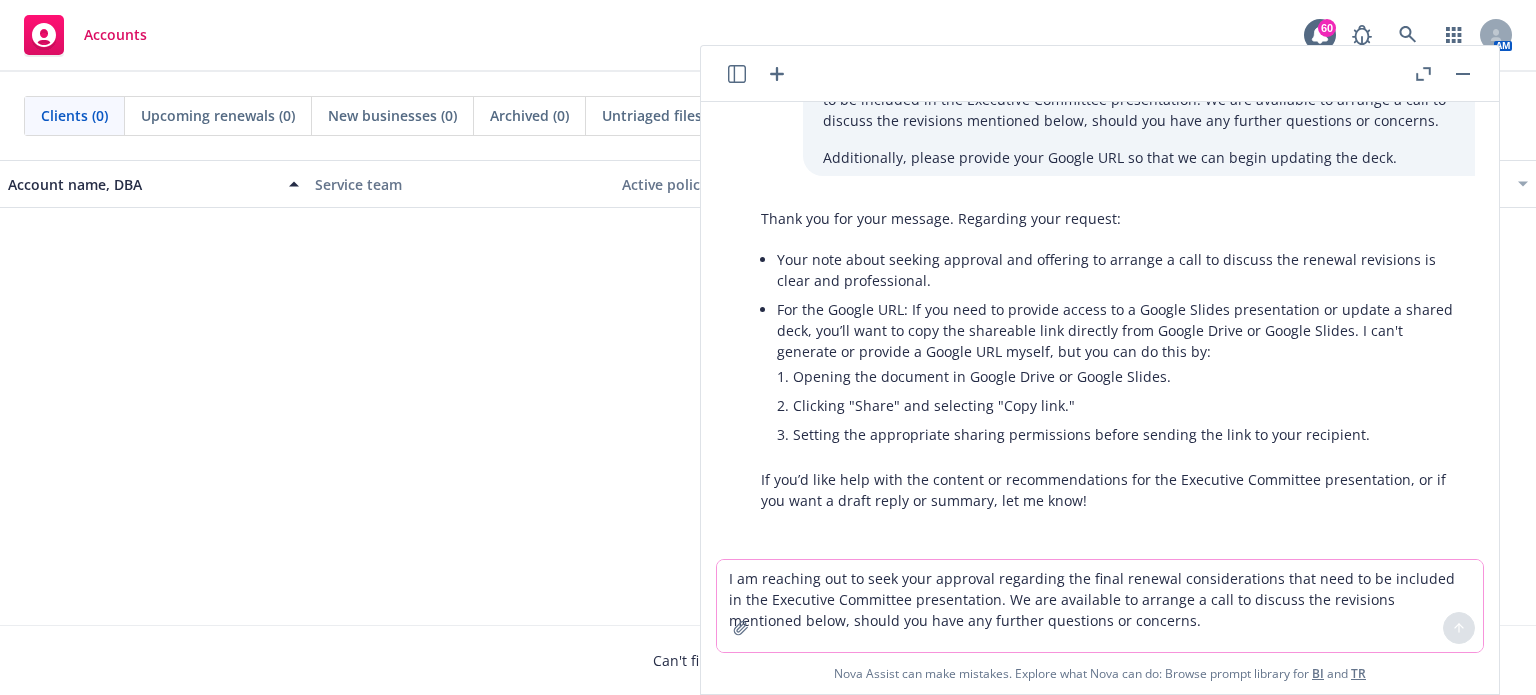 scroll, scrollTop: 64, scrollLeft: 0, axis: vertical 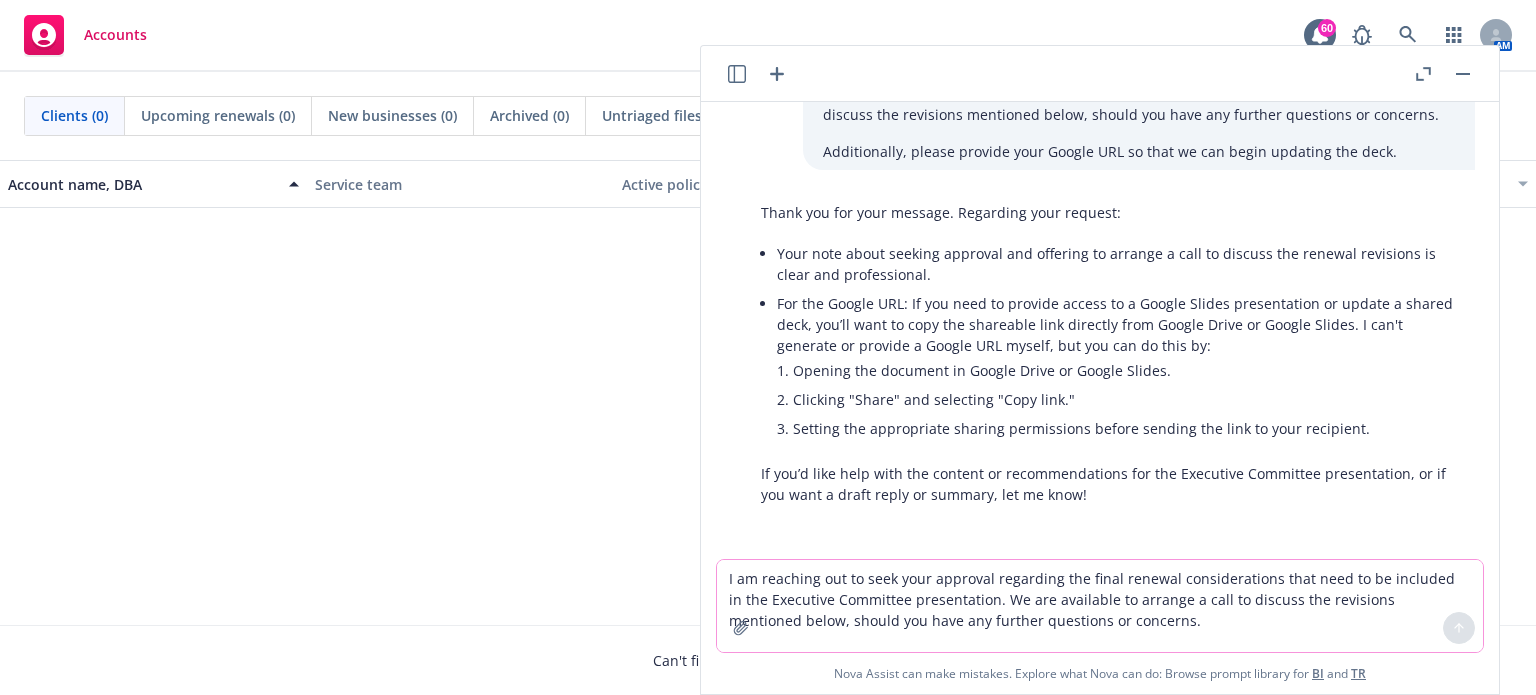 click on "I am reaching out to seek your approval regarding the final renewal considerations that need to be included in the Executive Committee presentation. We are available to arrange a call to discuss the revisions mentioned below, should you have any further questions or concerns.
Additionally, please provide your Google URL so that we can begin updating the deck." at bounding box center [1100, 606] 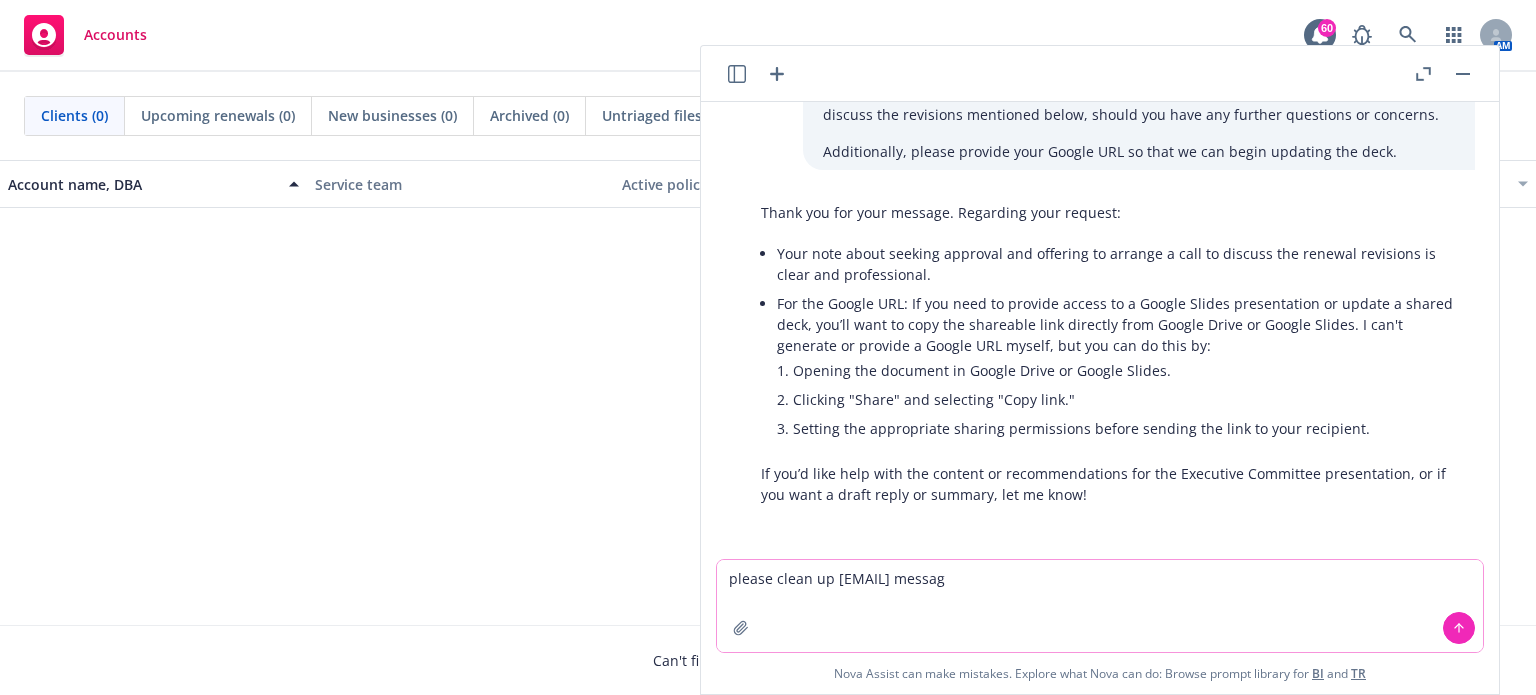 type on "please clean up [EMAIL] message" 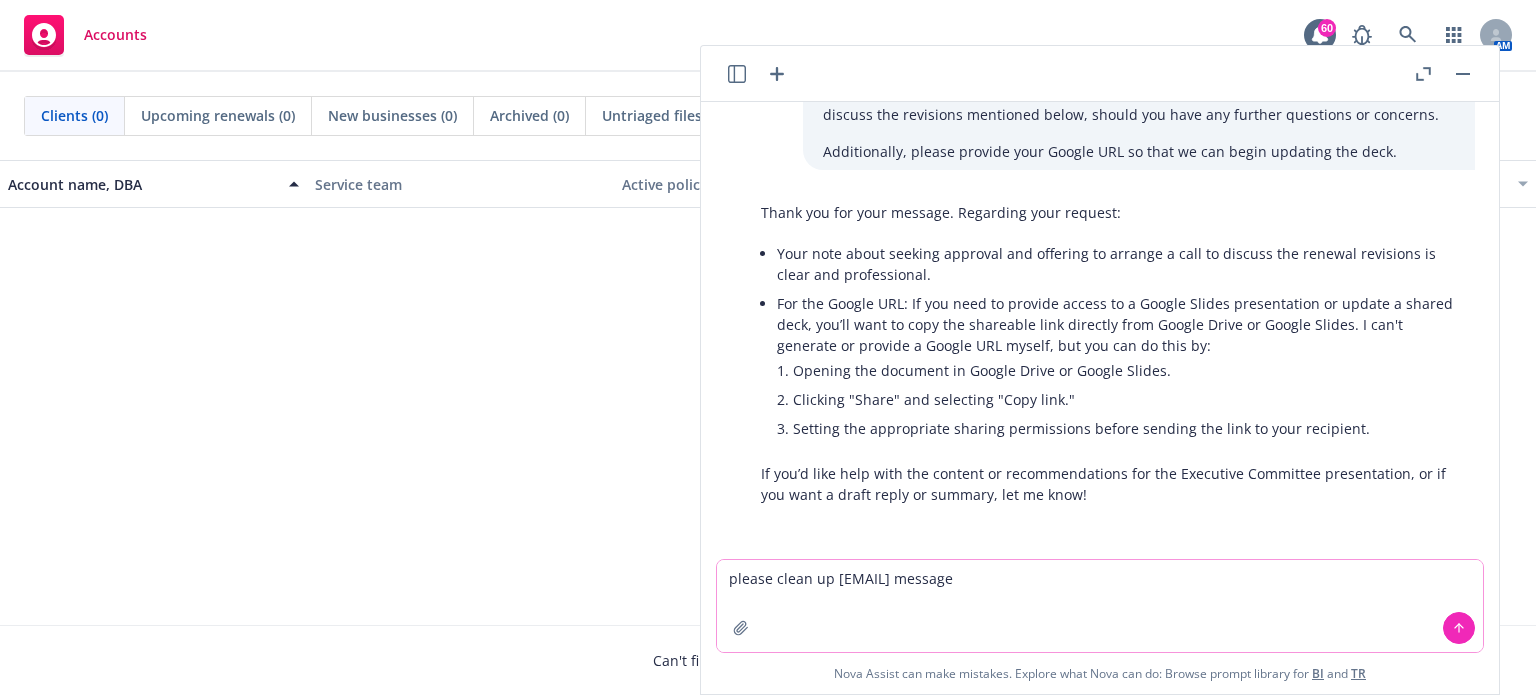 type 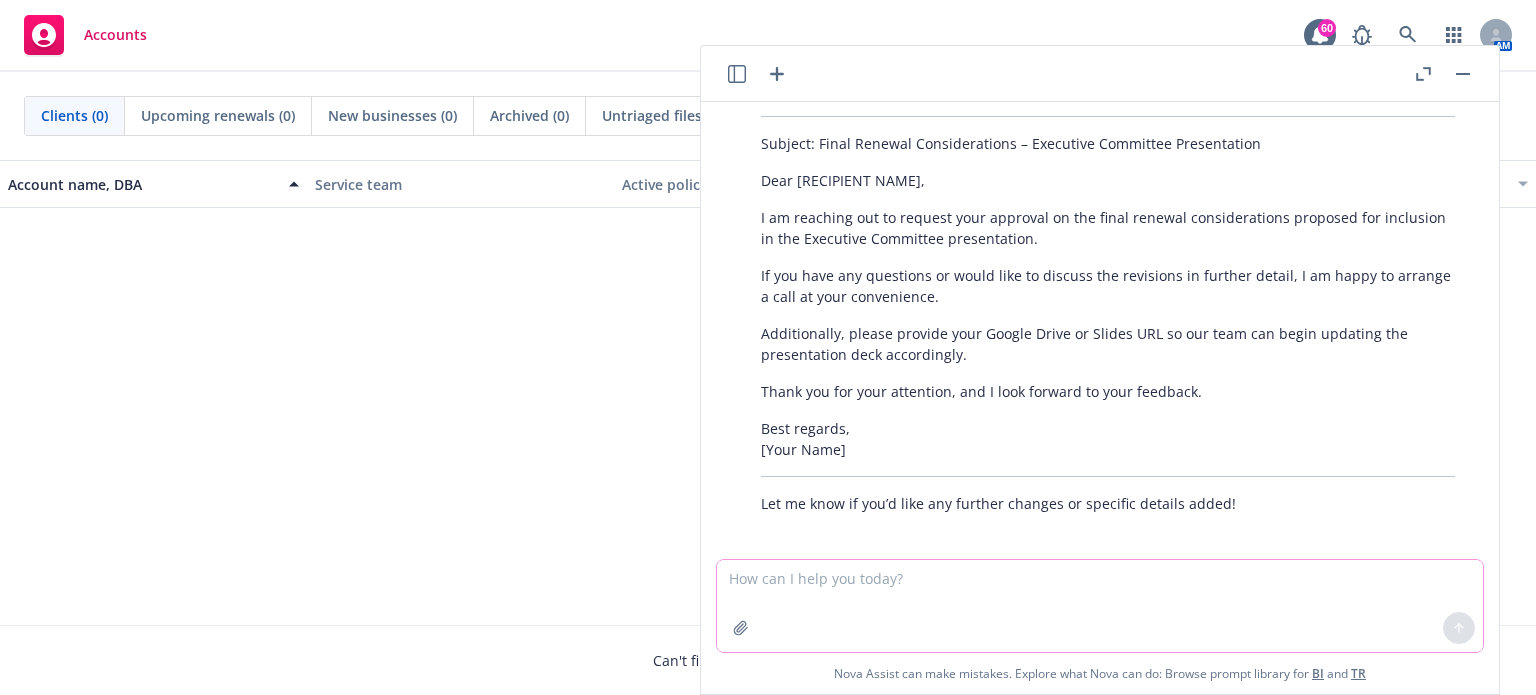 scroll, scrollTop: 600, scrollLeft: 0, axis: vertical 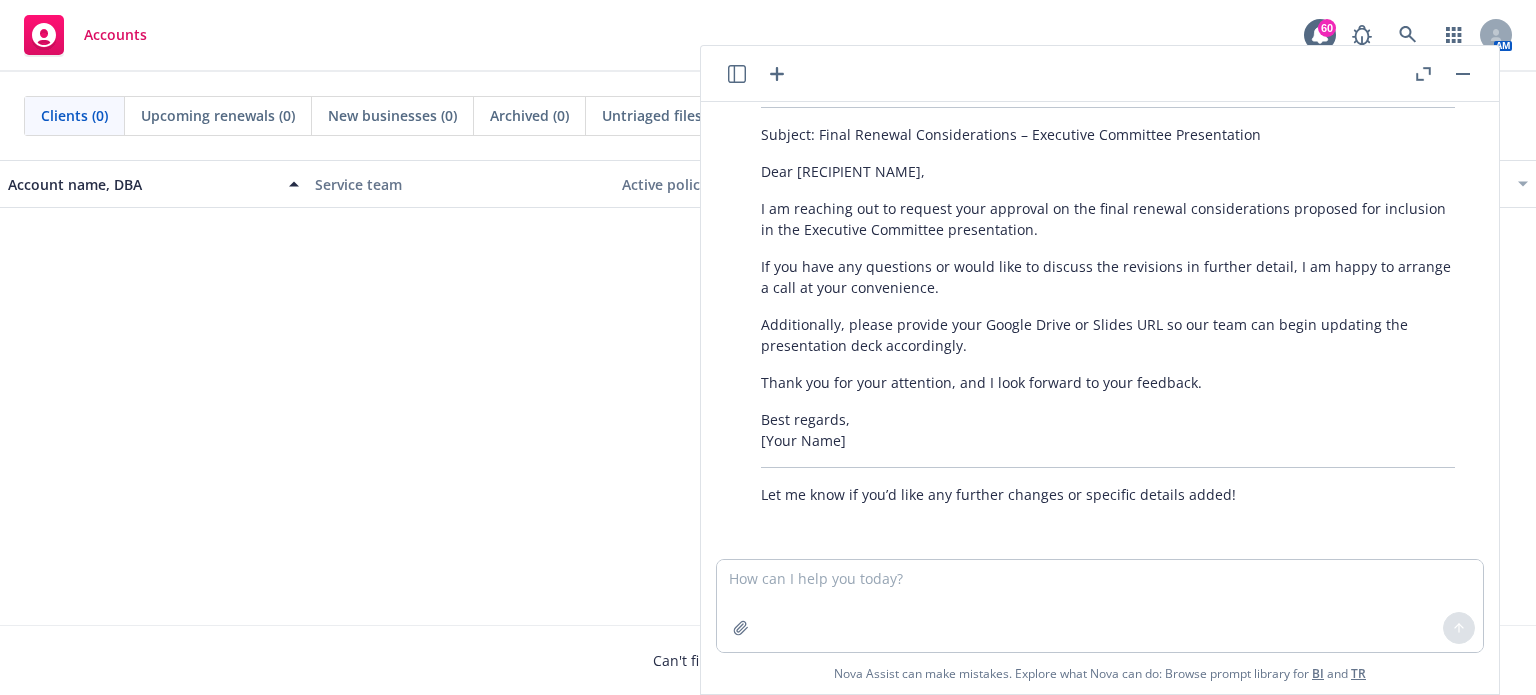 click on "Thank you for your attention, and I look forward to your feedback." at bounding box center [1108, 382] 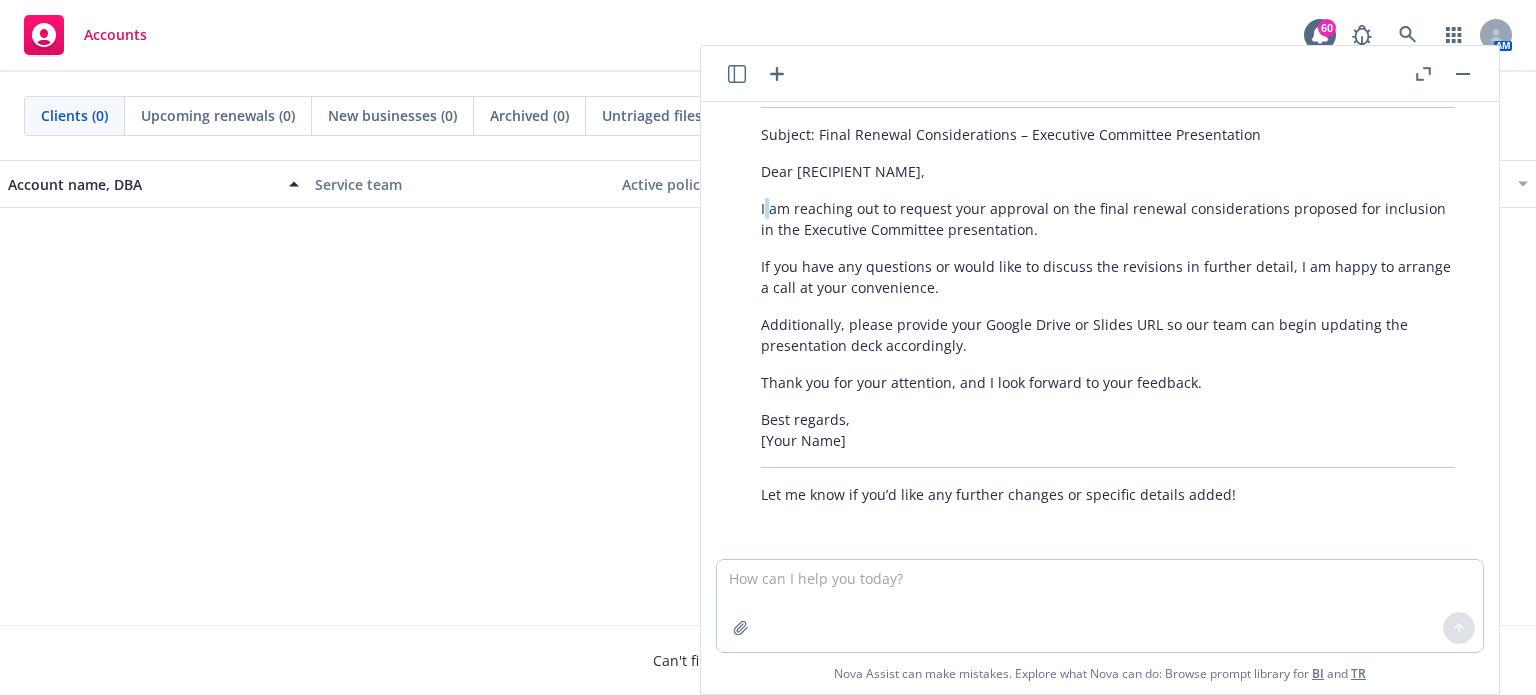 click on "I am reaching out to request your approval on the final renewal considerations proposed for inclusion in the Executive Committee presentation." at bounding box center [1108, 219] 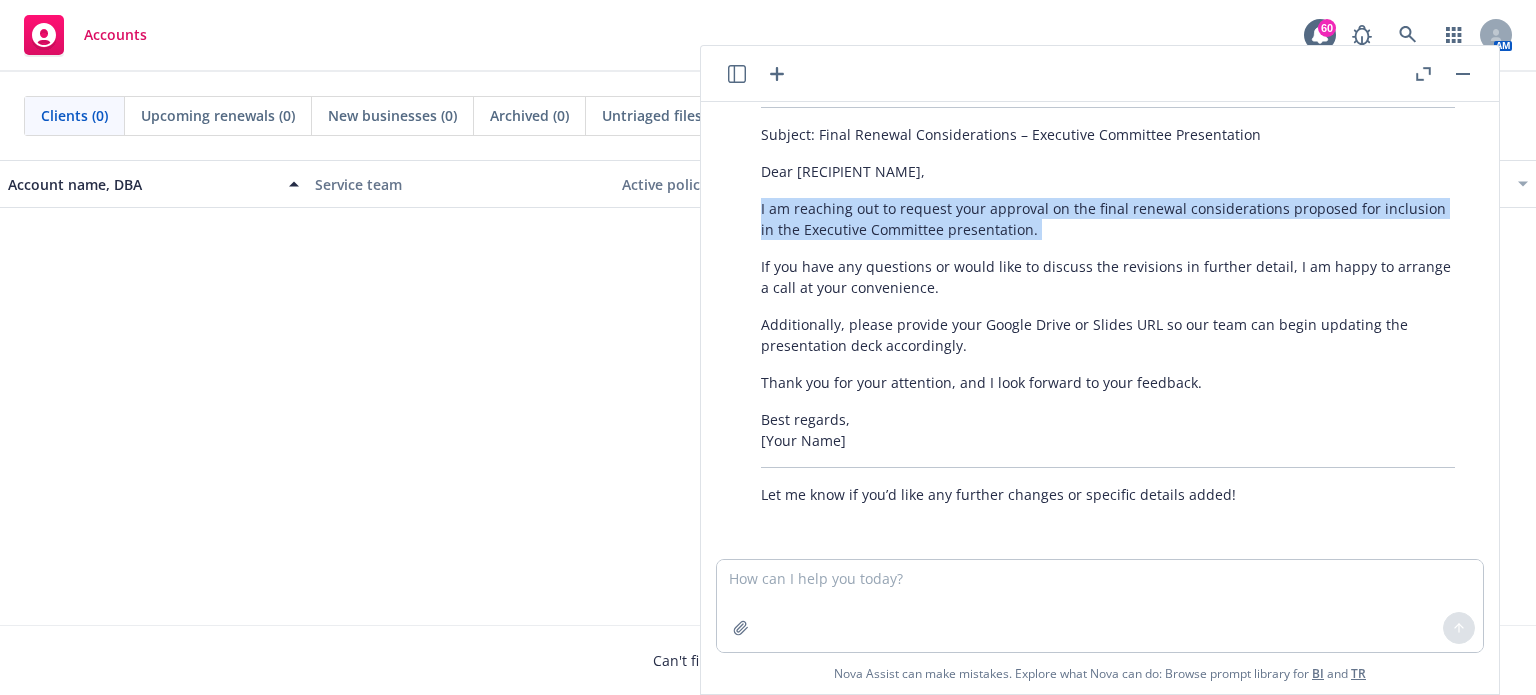 click on "I am reaching out to request your approval on the final renewal considerations proposed for inclusion in the Executive Committee presentation." at bounding box center [1108, 219] 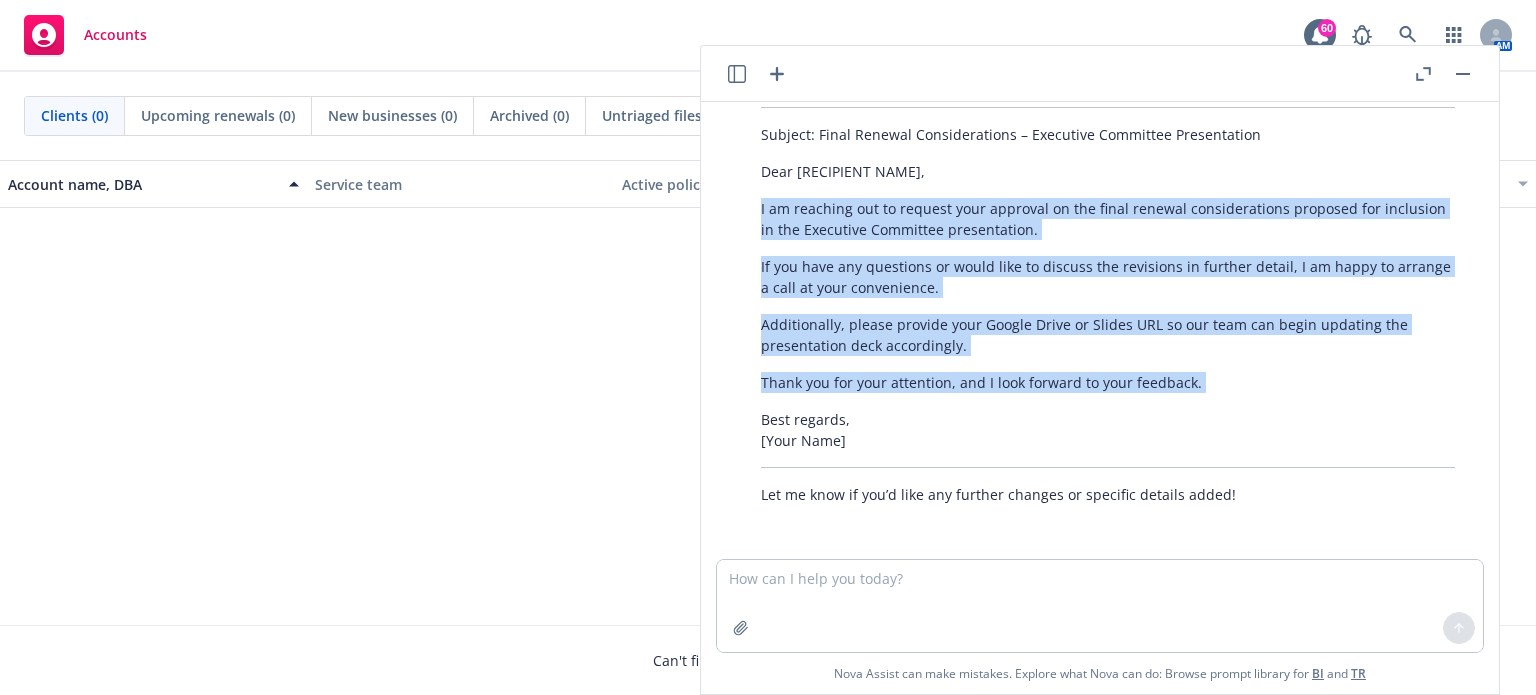 click on "I am reaching out to request your approval on the final renewal considerations proposed for inclusion in the Executive Committee presentation." at bounding box center (1108, 219) 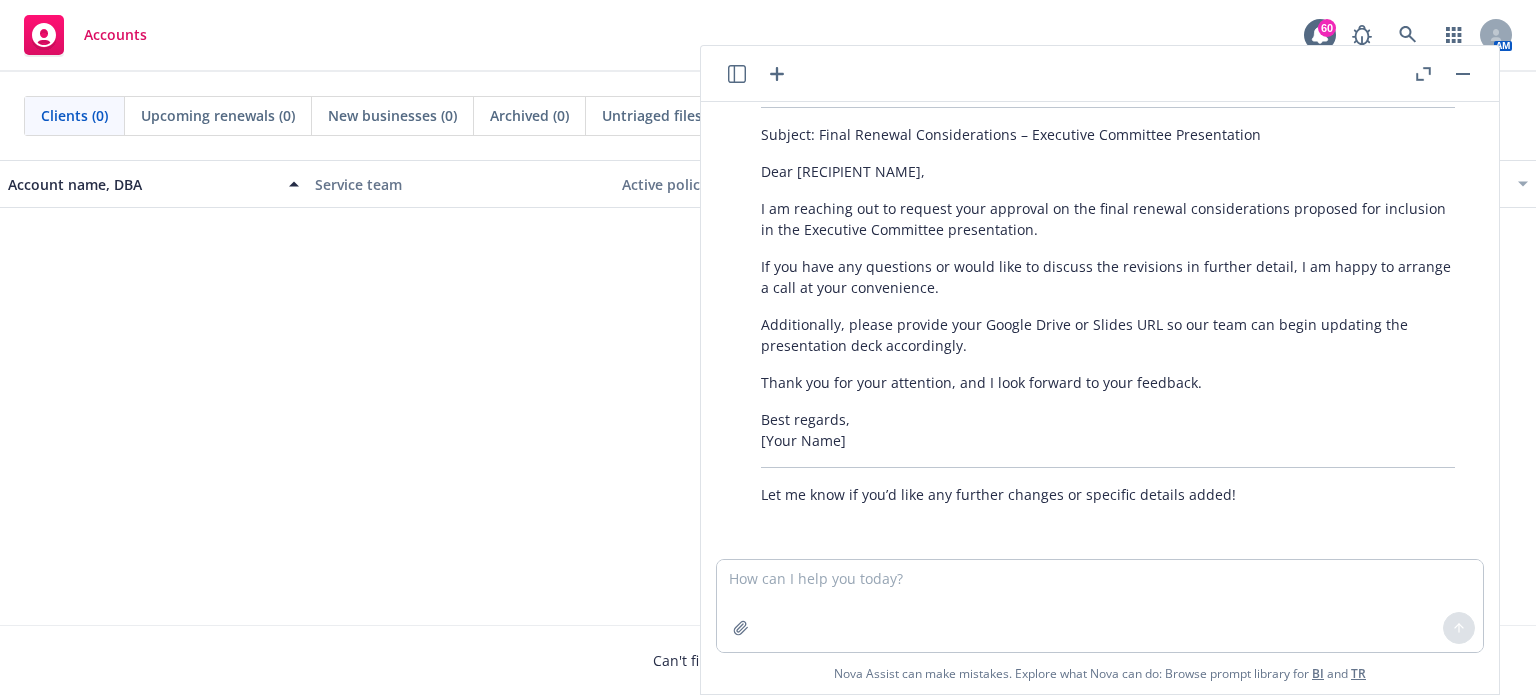 click on "I am reaching out to request your approval on the final renewal considerations proposed for inclusion in the Executive Committee presentation." at bounding box center (1108, 219) 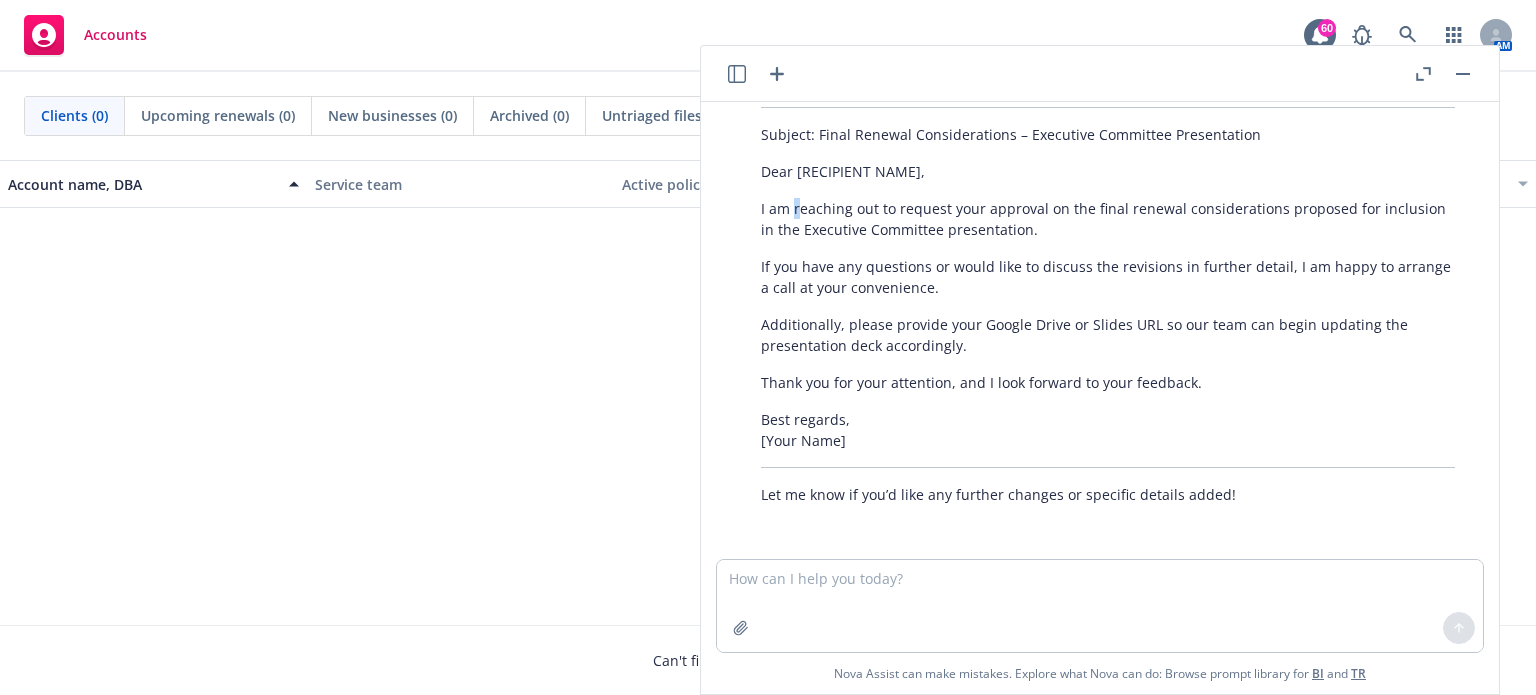 click on "I am reaching out to request your approval on the final renewal considerations proposed for inclusion in the Executive Committee presentation." at bounding box center (1108, 219) 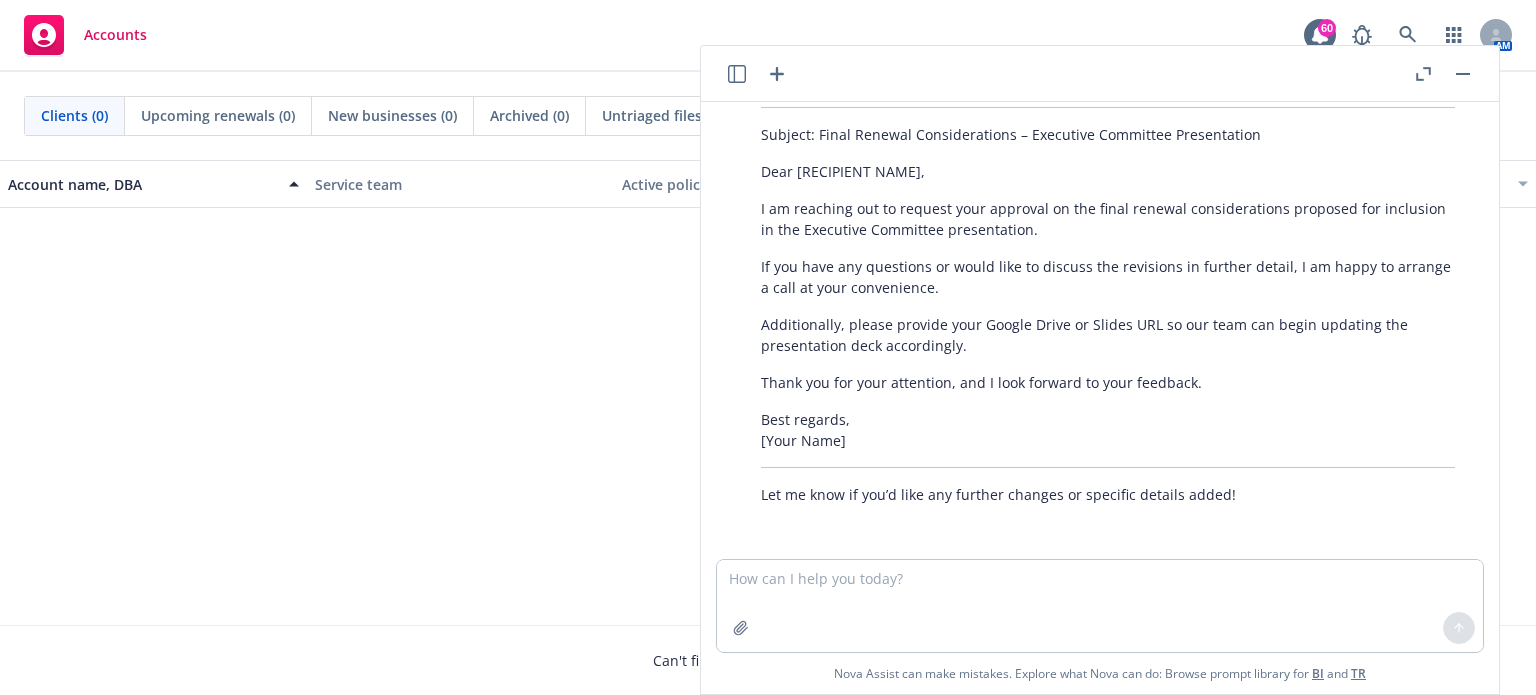 click on "I am reaching out to request your approval on the final renewal considerations proposed for inclusion in the Executive Committee presentation." at bounding box center (1108, 219) 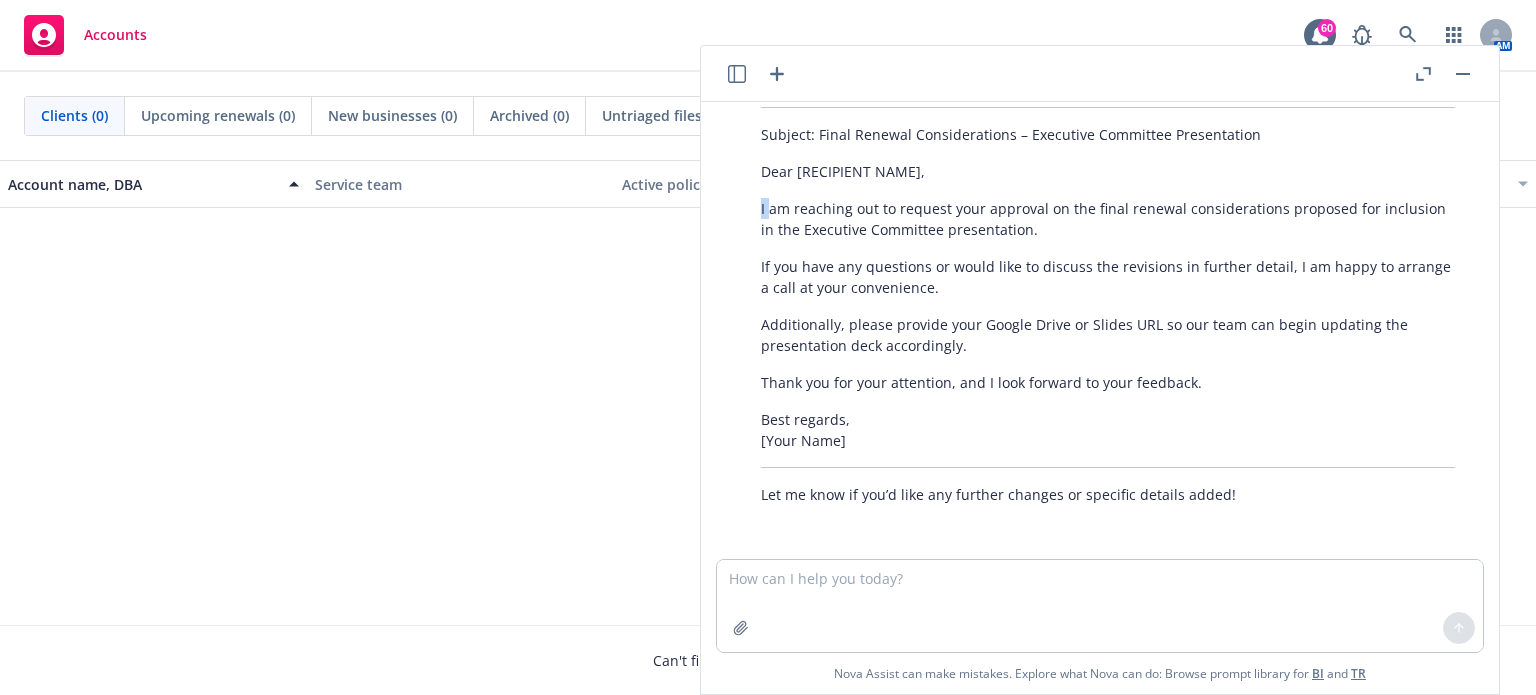 click on "I am reaching out to request your approval on the final renewal considerations proposed for inclusion in the Executive Committee presentation." at bounding box center (1108, 219) 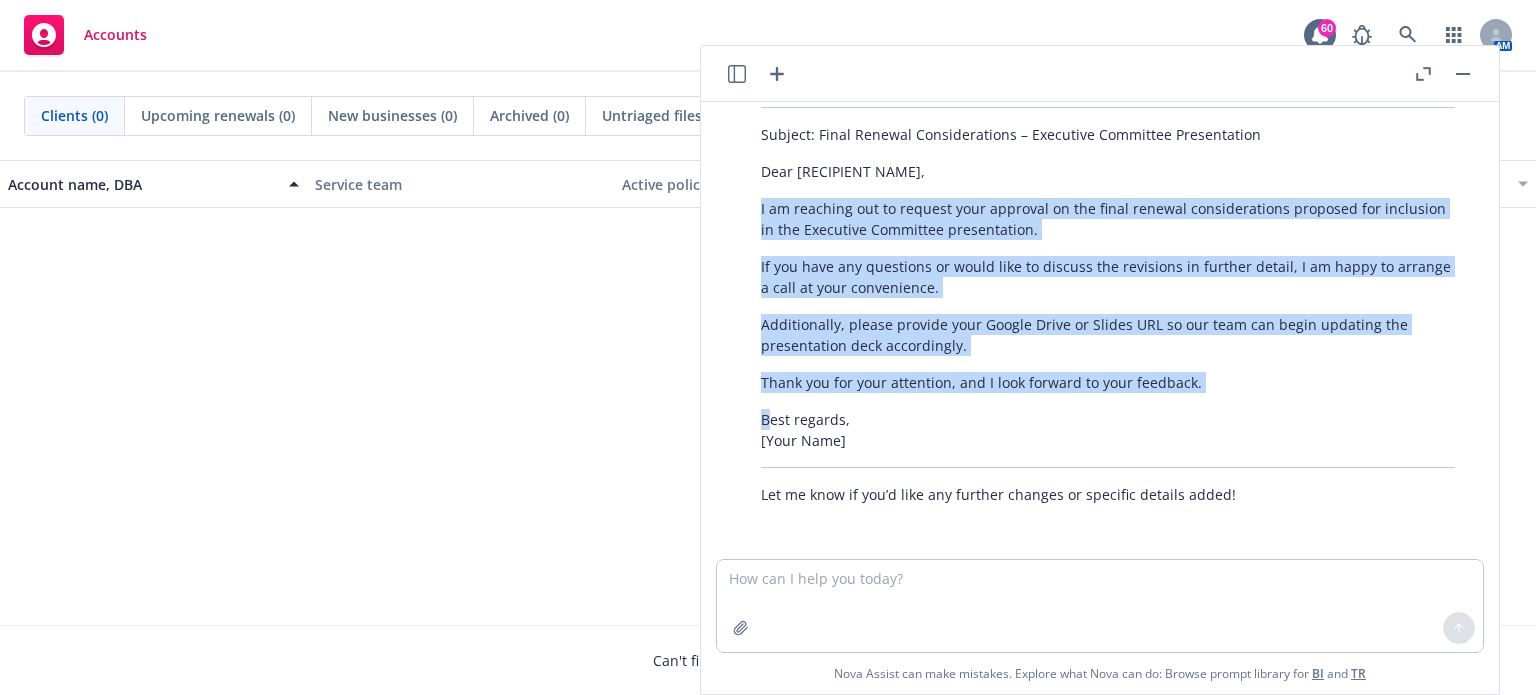 copy on "I am reaching out to request your approval on the final renewal considerations proposed for inclusion in the Executive Committee presentation.
If you have any questions or would like to discuss the revisions in further detail, I am happy to arrange a call at your convenience.
Additionally, please provide your Google Drive or Slides URL so our team can begin updating the presentation deck accordingly.
Thank you for your attention, and I look forward to your feedback.
B" 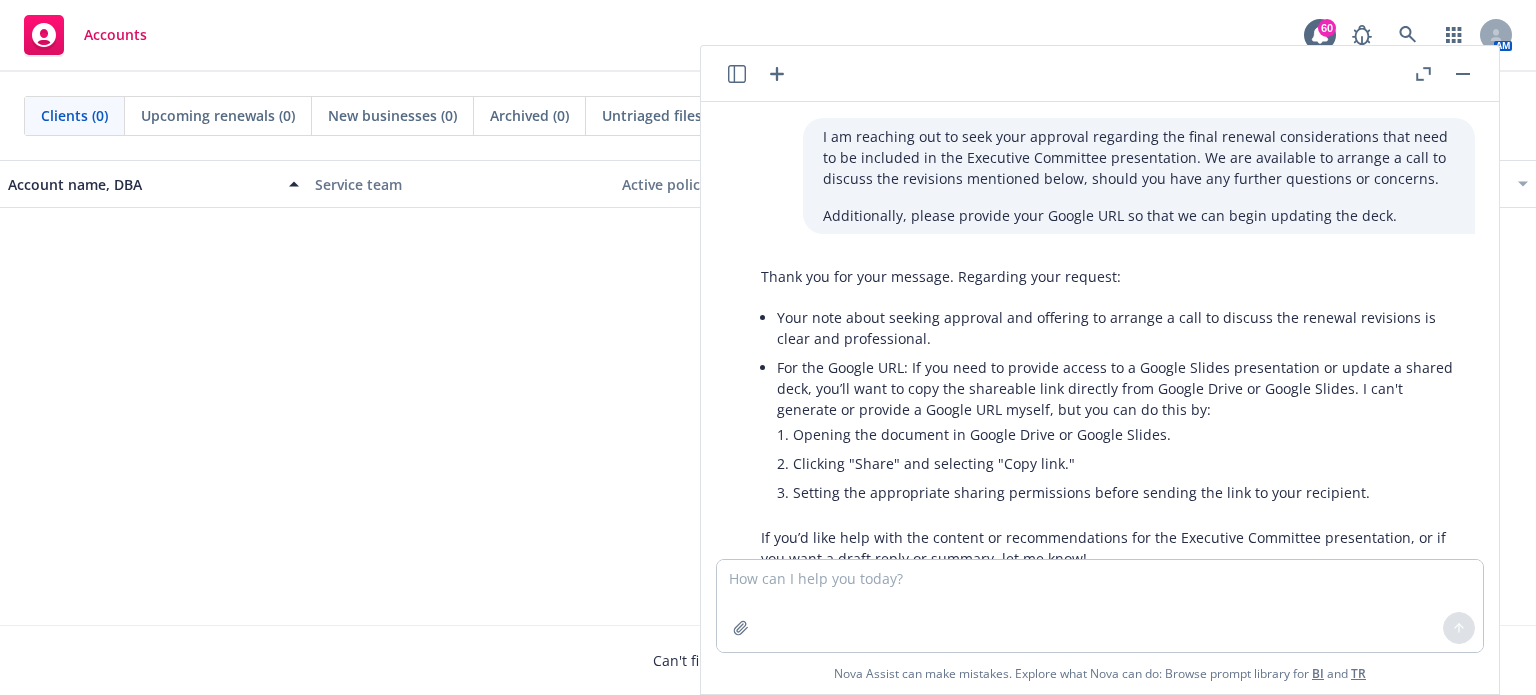 scroll, scrollTop: 600, scrollLeft: 0, axis: vertical 